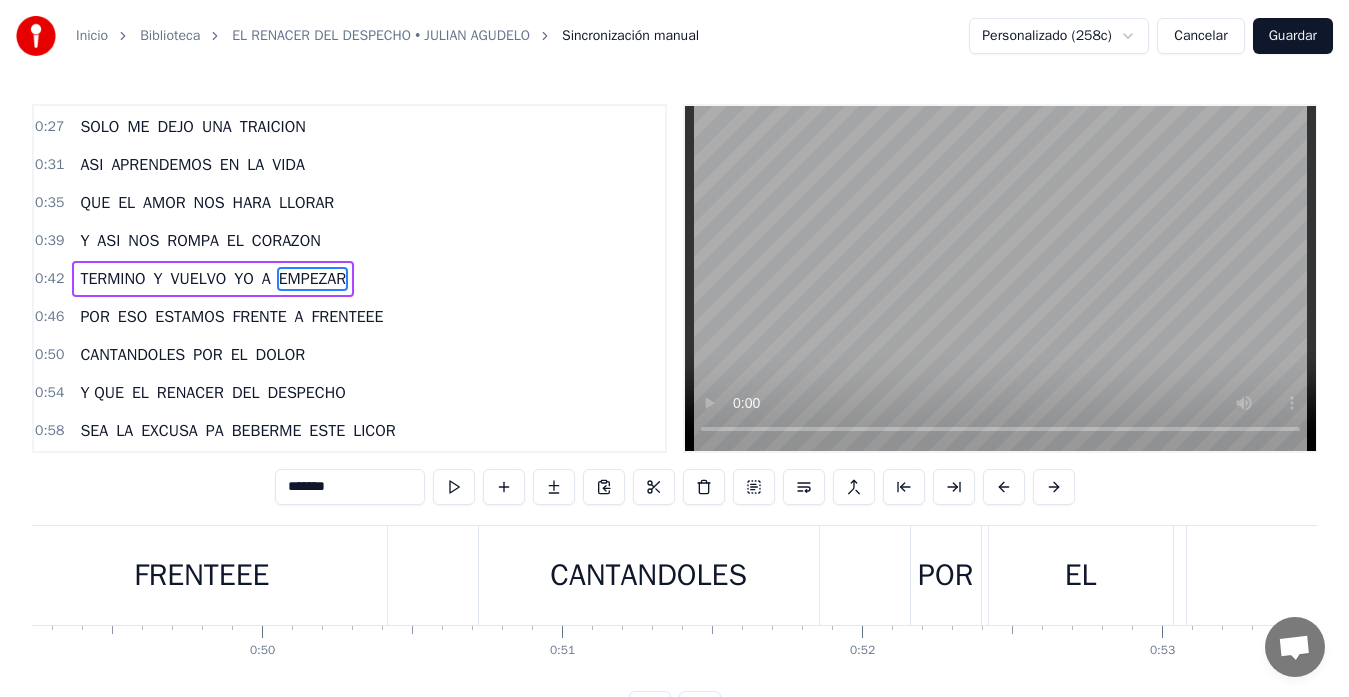 click on "EMPEZAR" at bounding box center (312, 279) 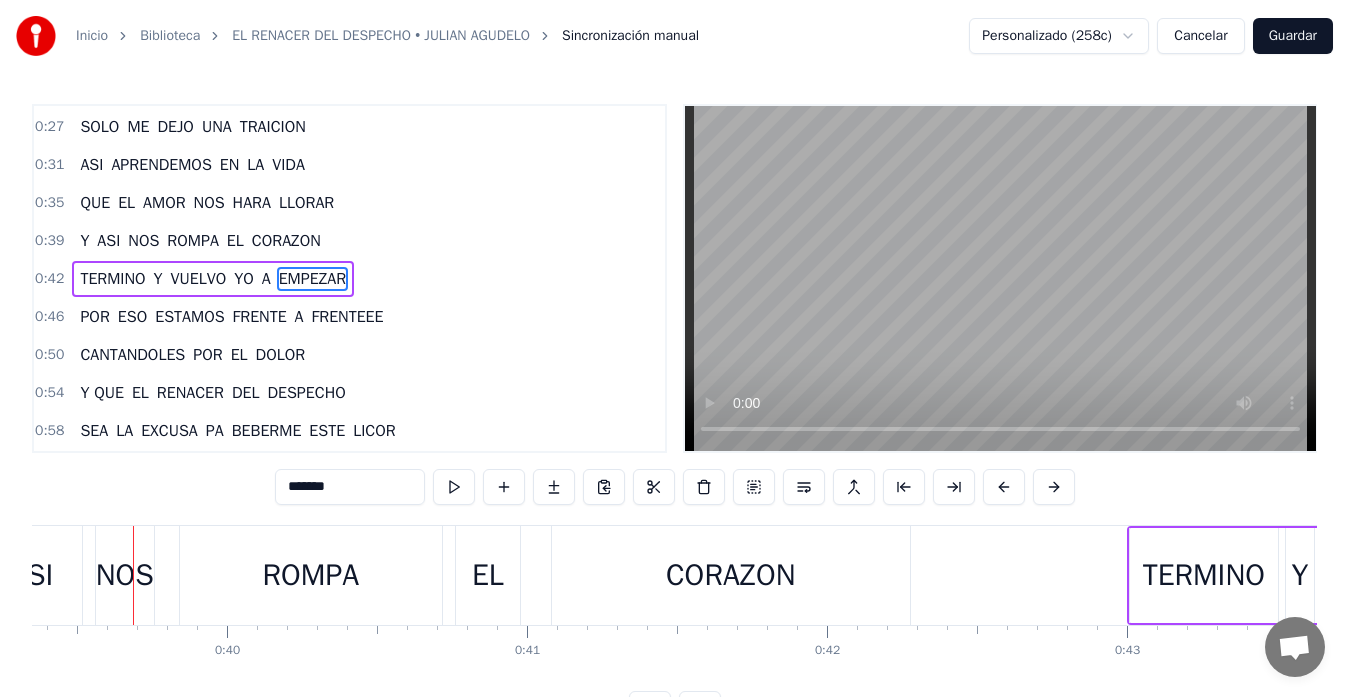 click on "EMPEZAR" at bounding box center [312, 279] 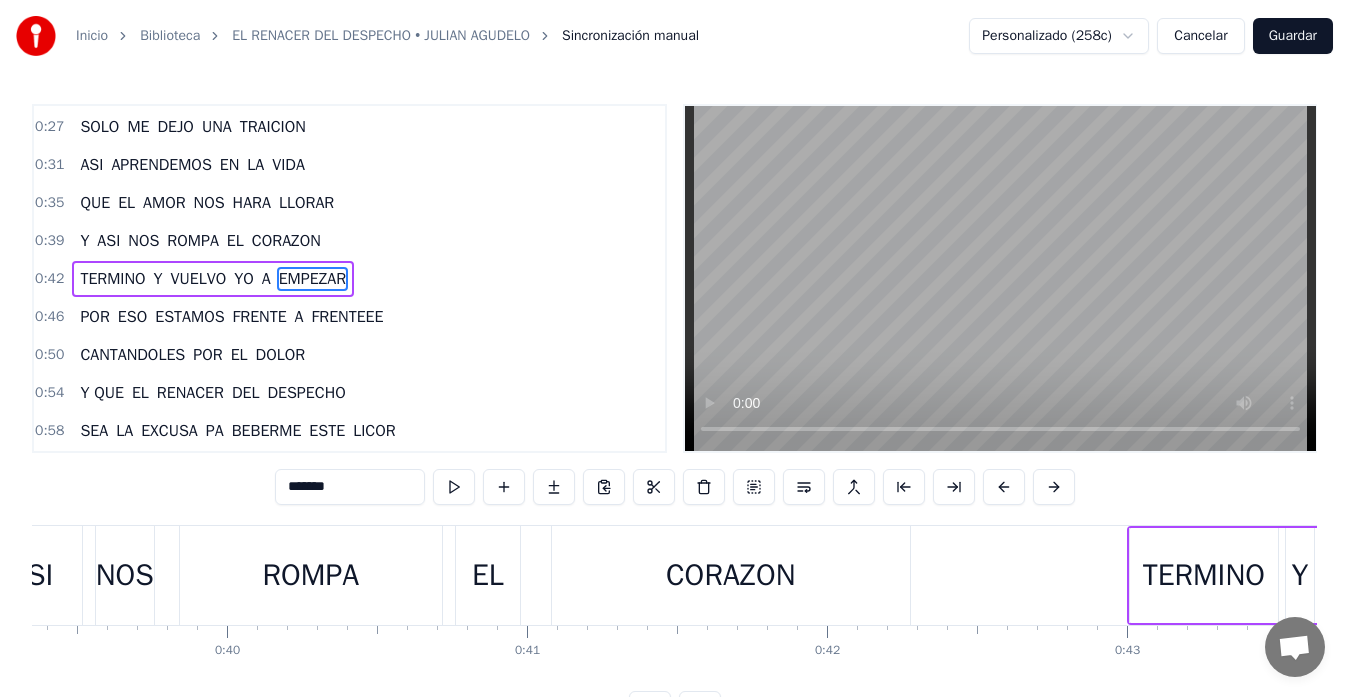 click on "EMPEZAR" at bounding box center [312, 279] 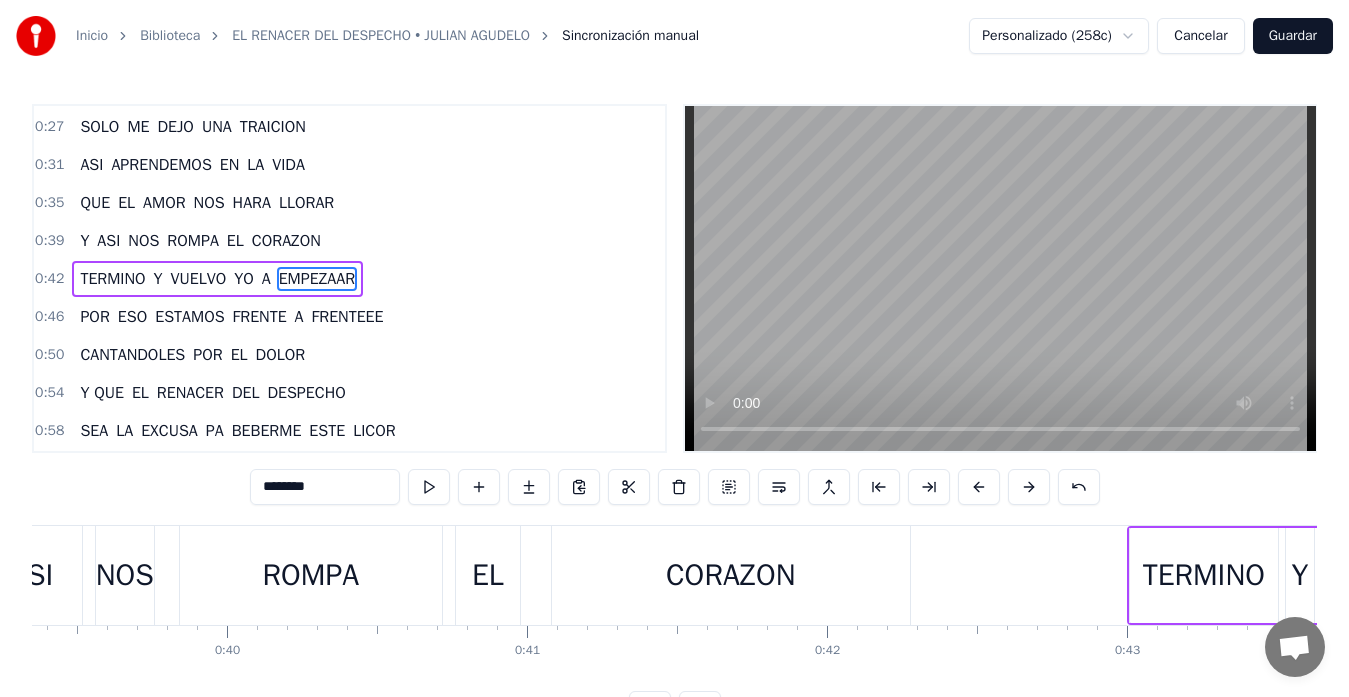 scroll, scrollTop: 0, scrollLeft: 13399, axis: horizontal 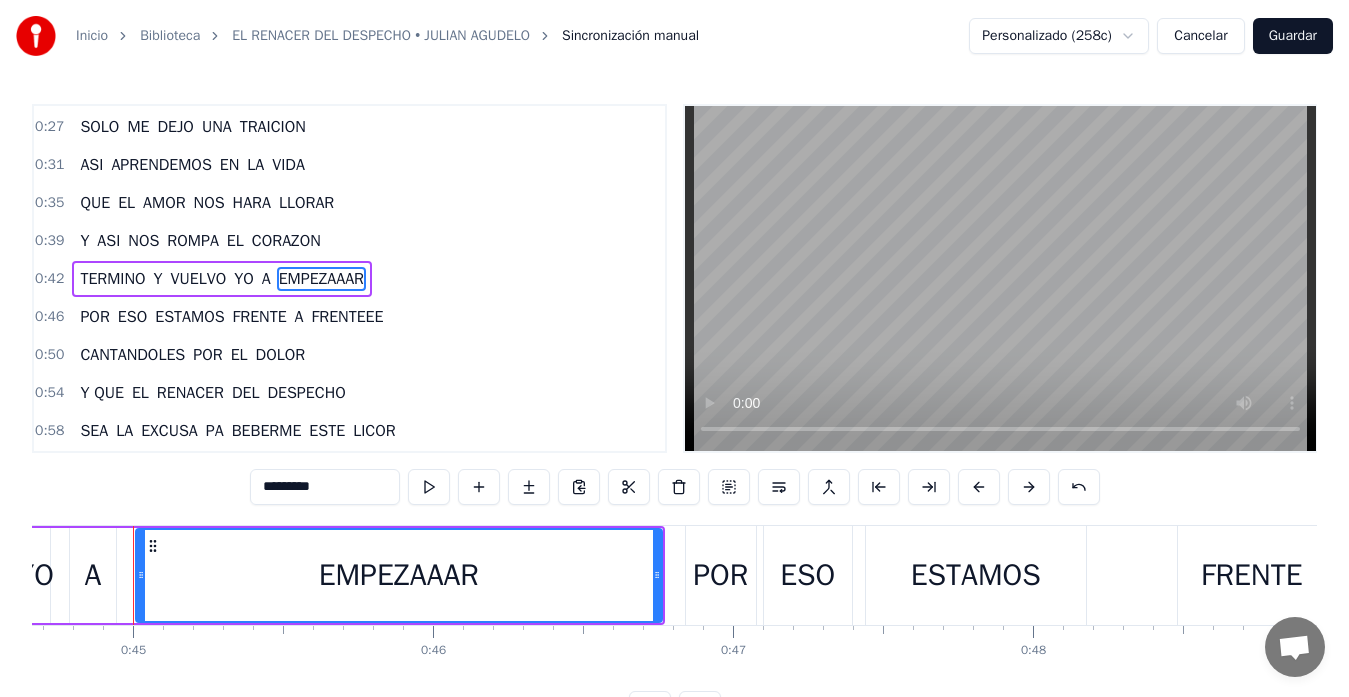 type on "*********" 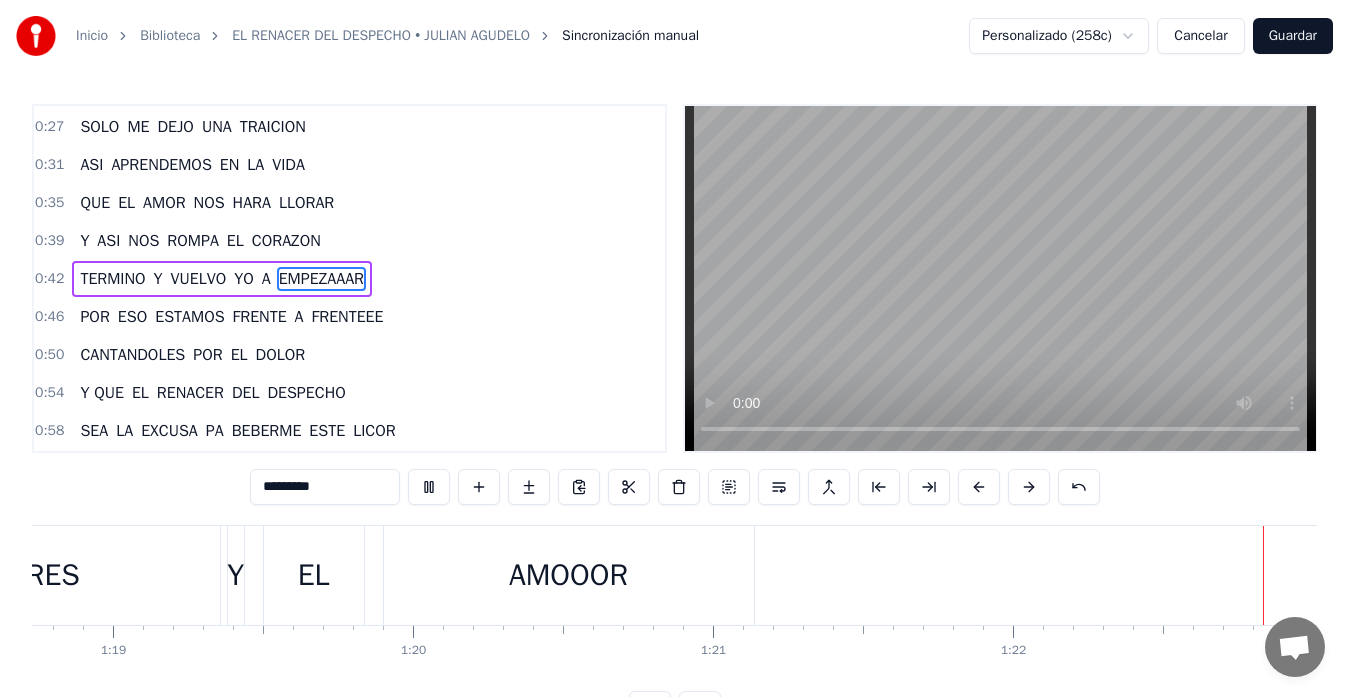 scroll, scrollTop: 0, scrollLeft: 24733, axis: horizontal 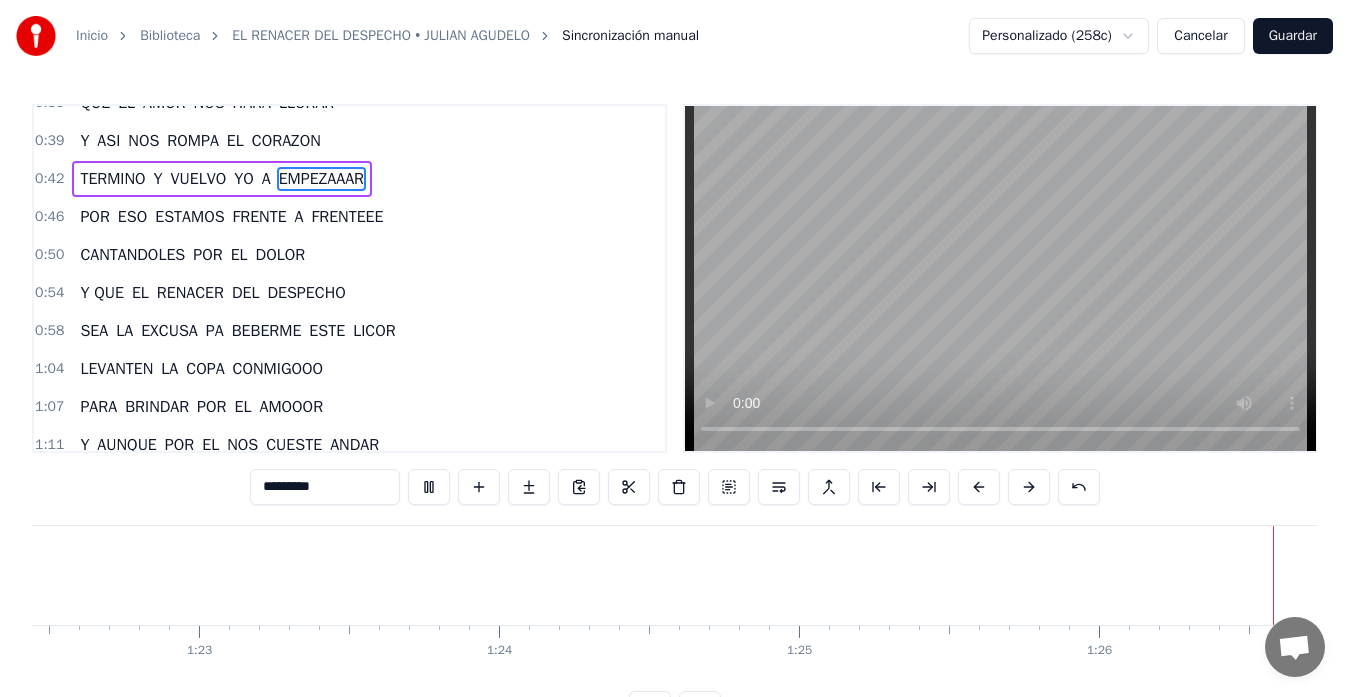 click on "Guardar" at bounding box center (1293, 36) 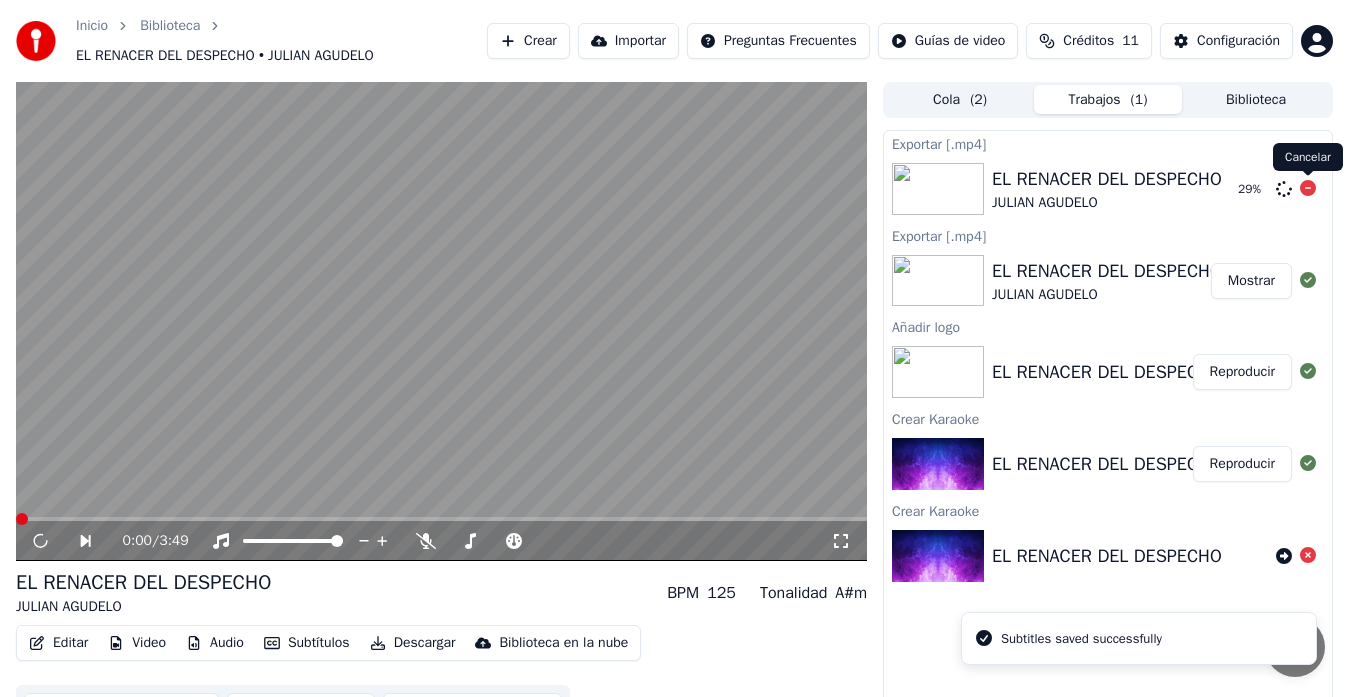 click 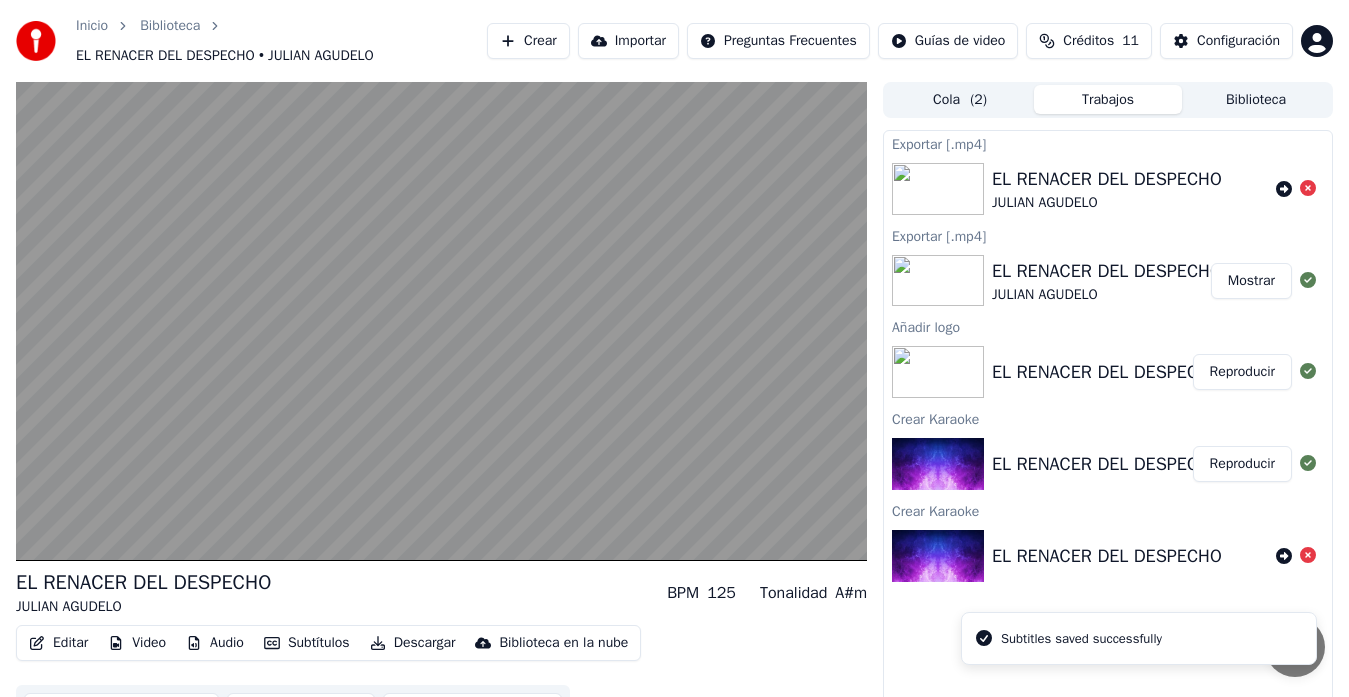 click on "Reproducir" at bounding box center (1242, 372) 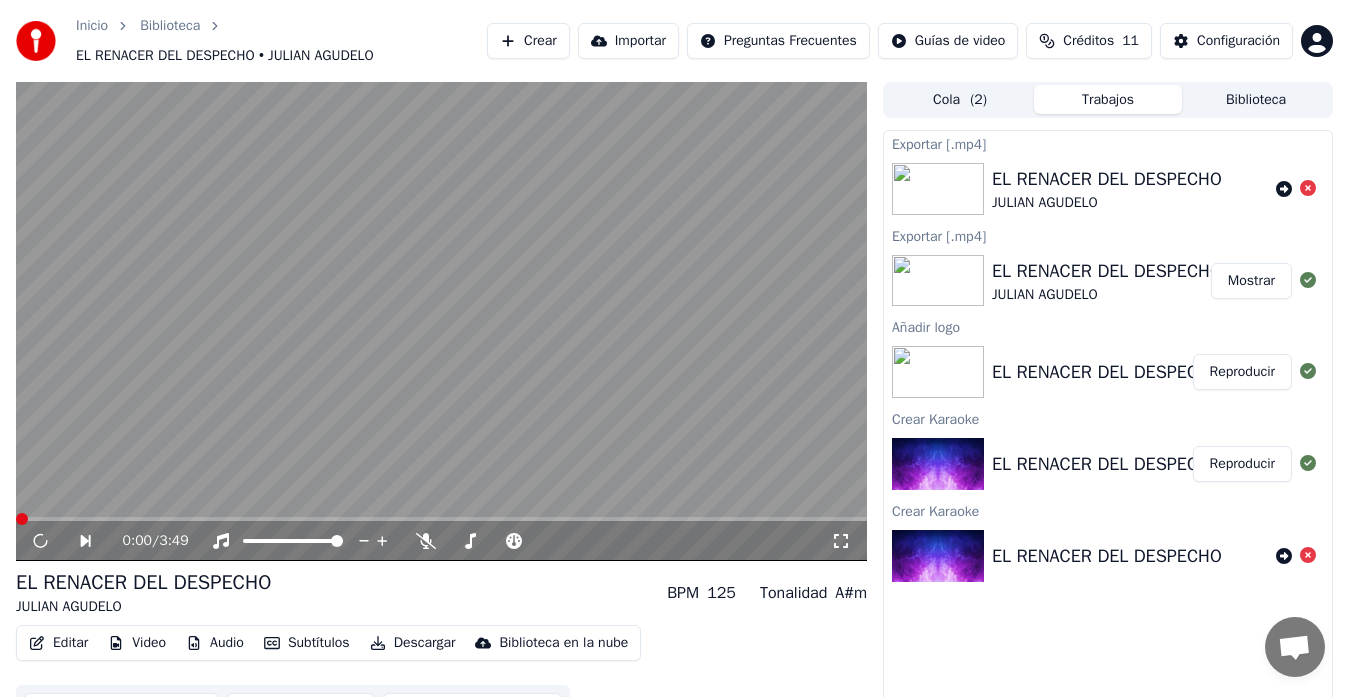 click on "EL RENACER DEL DESPECHO" at bounding box center (1107, 372) 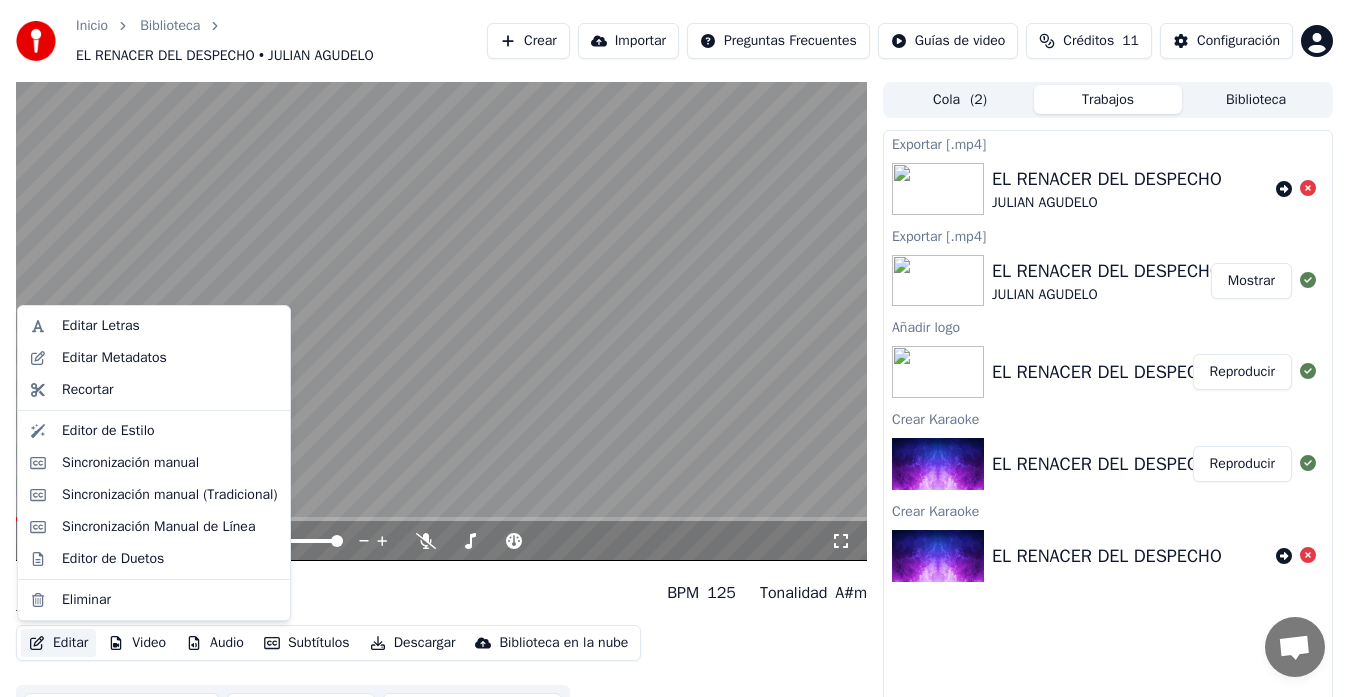 click on "Editar" at bounding box center [58, 643] 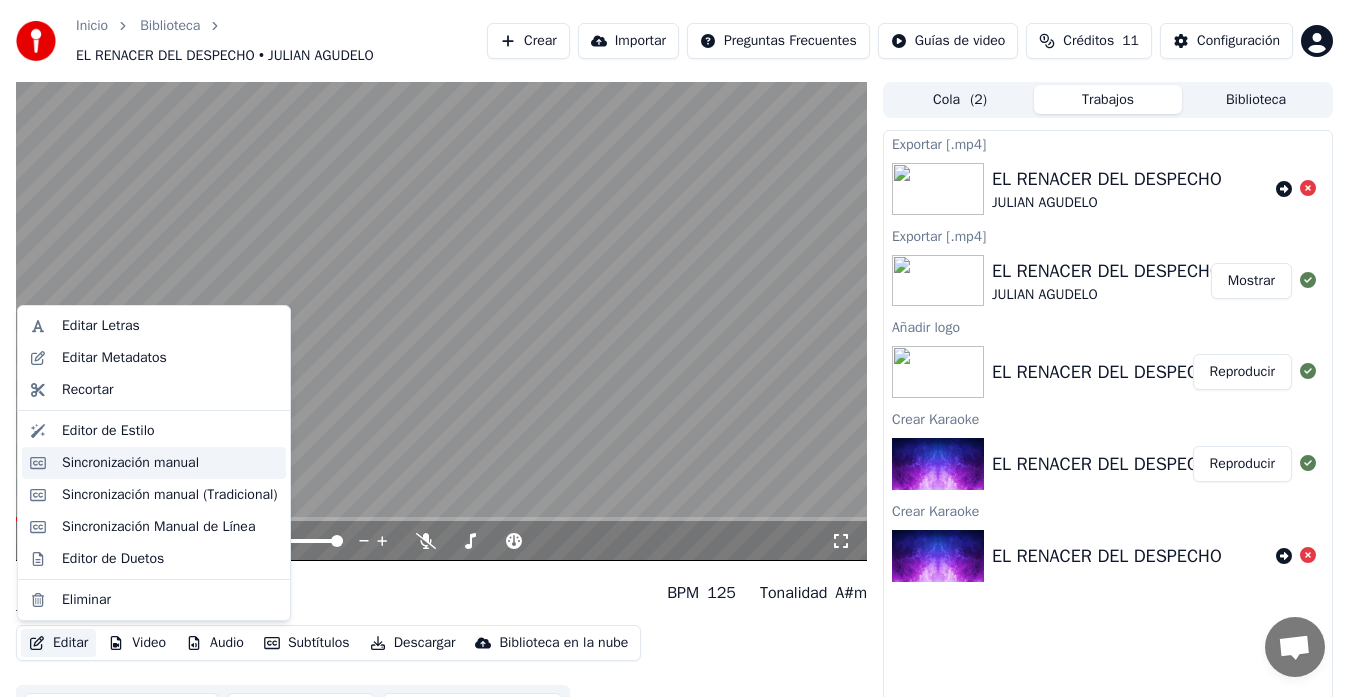 click on "Sincronización manual" at bounding box center (130, 463) 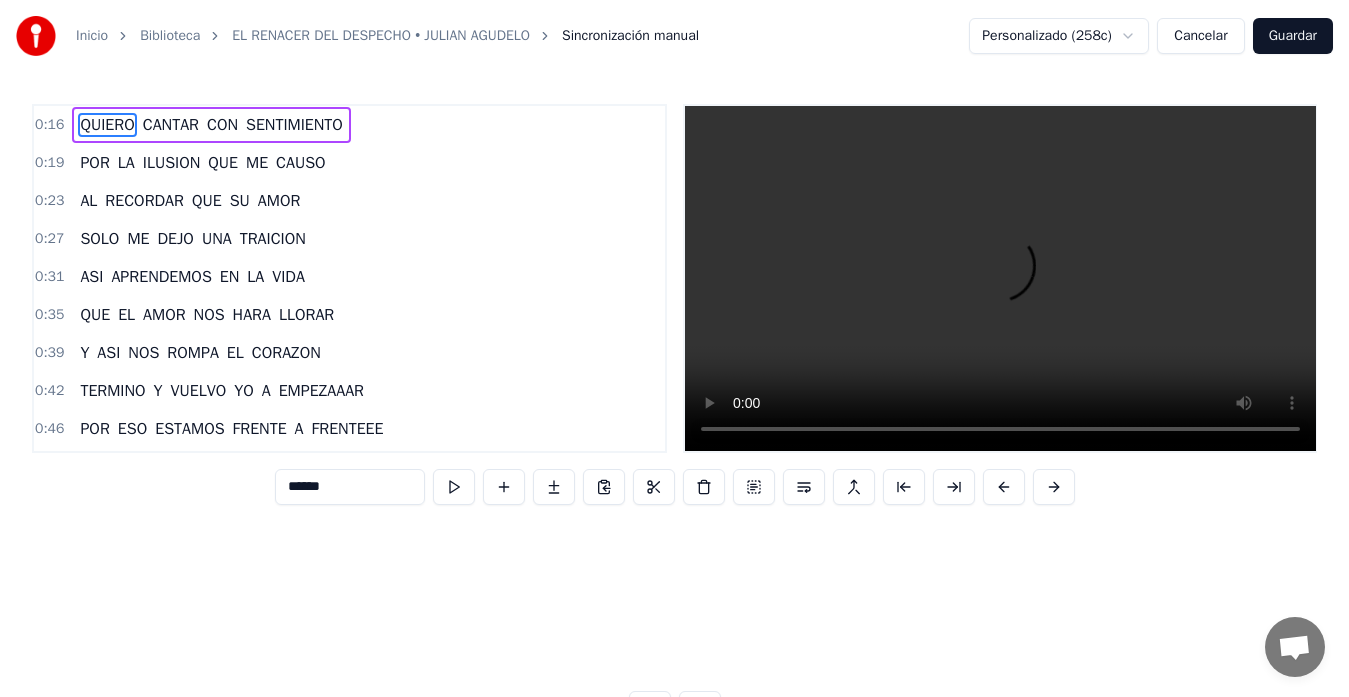 scroll, scrollTop: 0, scrollLeft: 4723, axis: horizontal 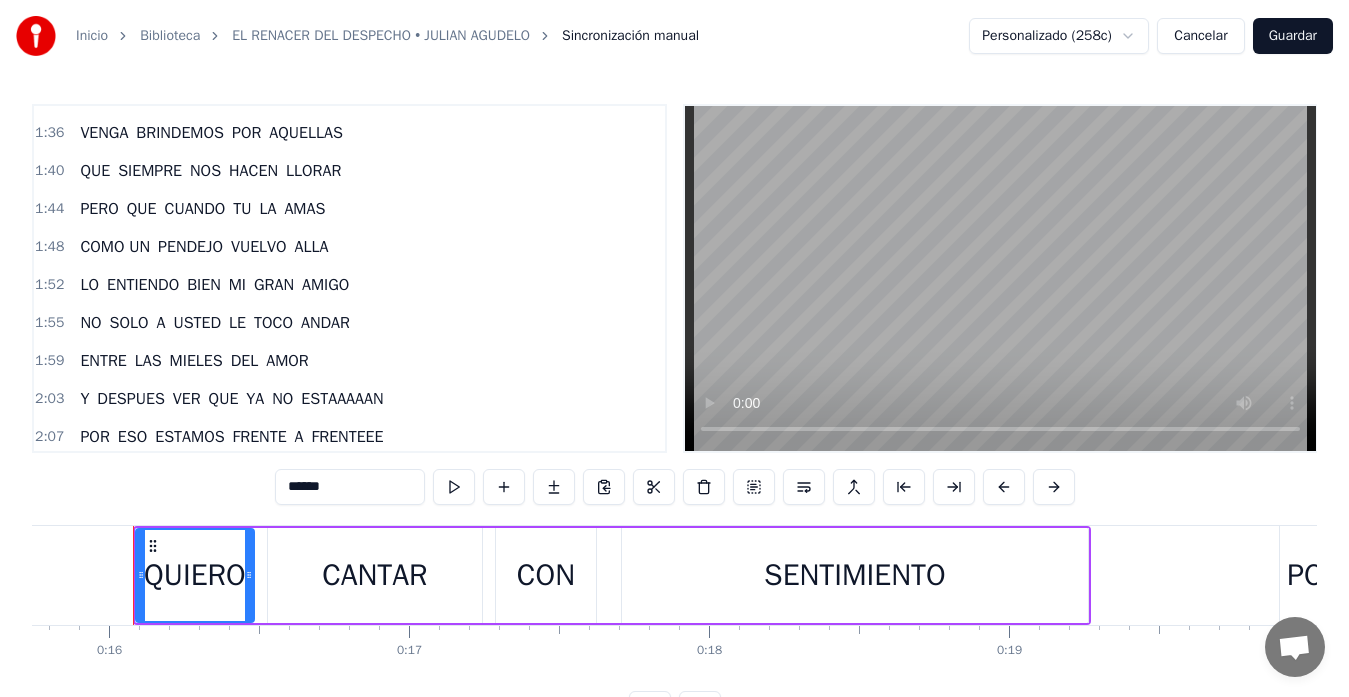 click on "Guardar" at bounding box center [1293, 36] 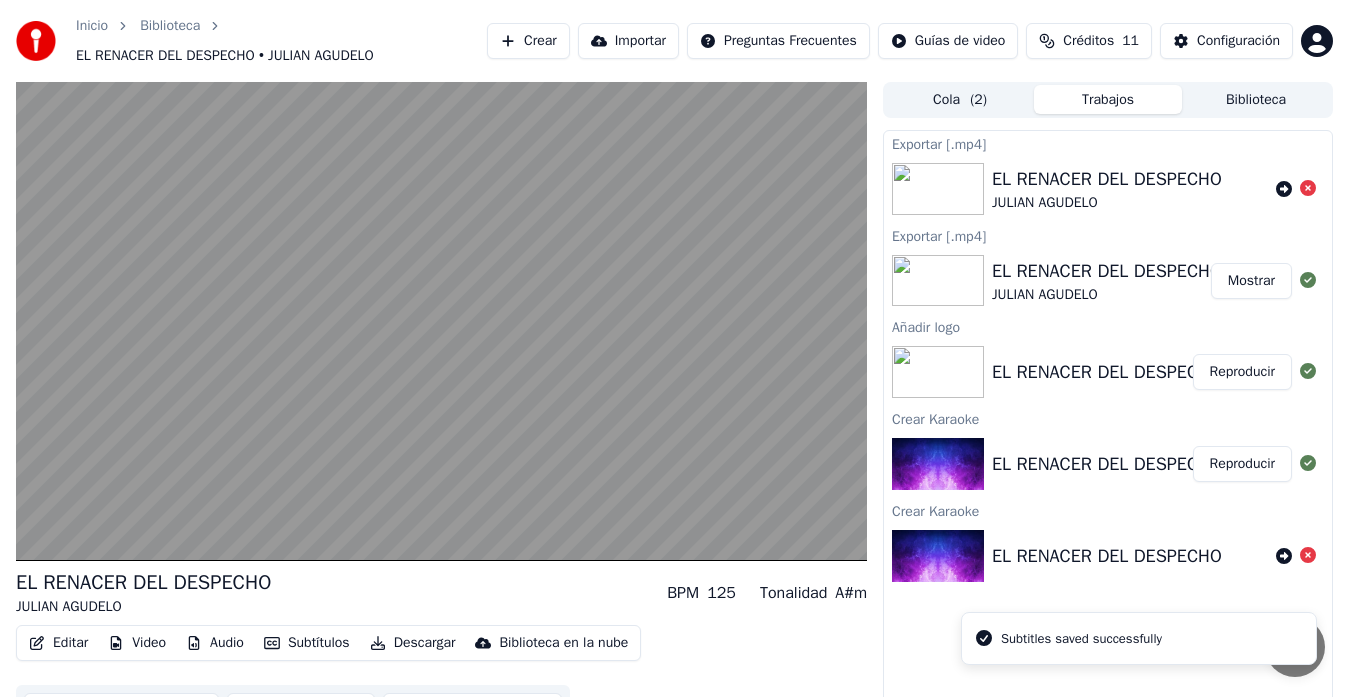 click on "EL RENACER DEL DESPECHO" at bounding box center [1107, 372] 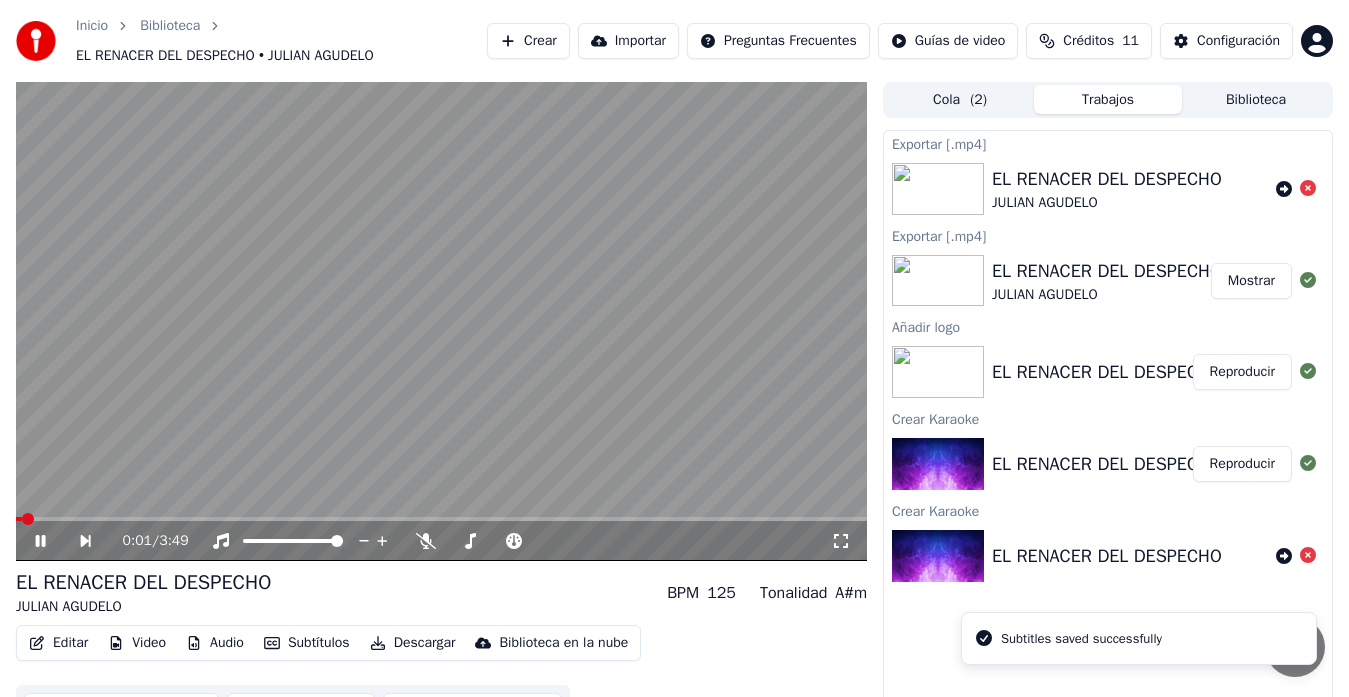 click at bounding box center [441, 321] 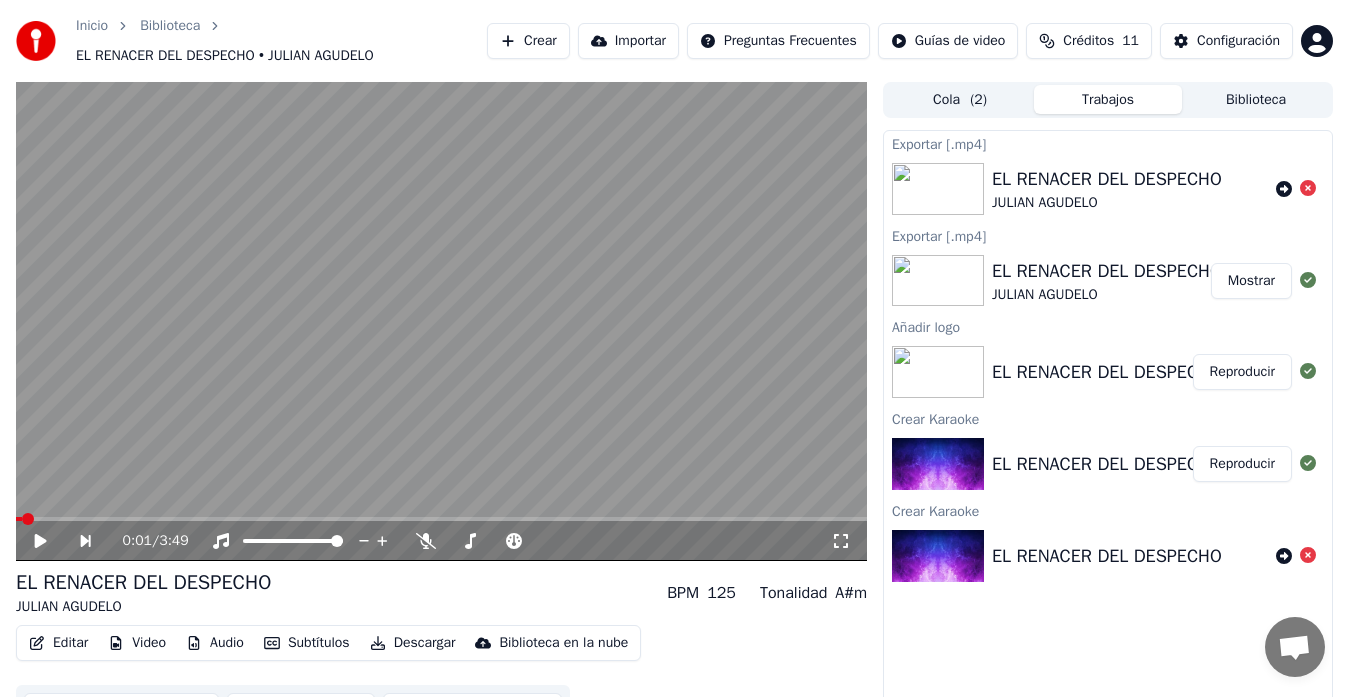 click on "Descargar" at bounding box center (413, 643) 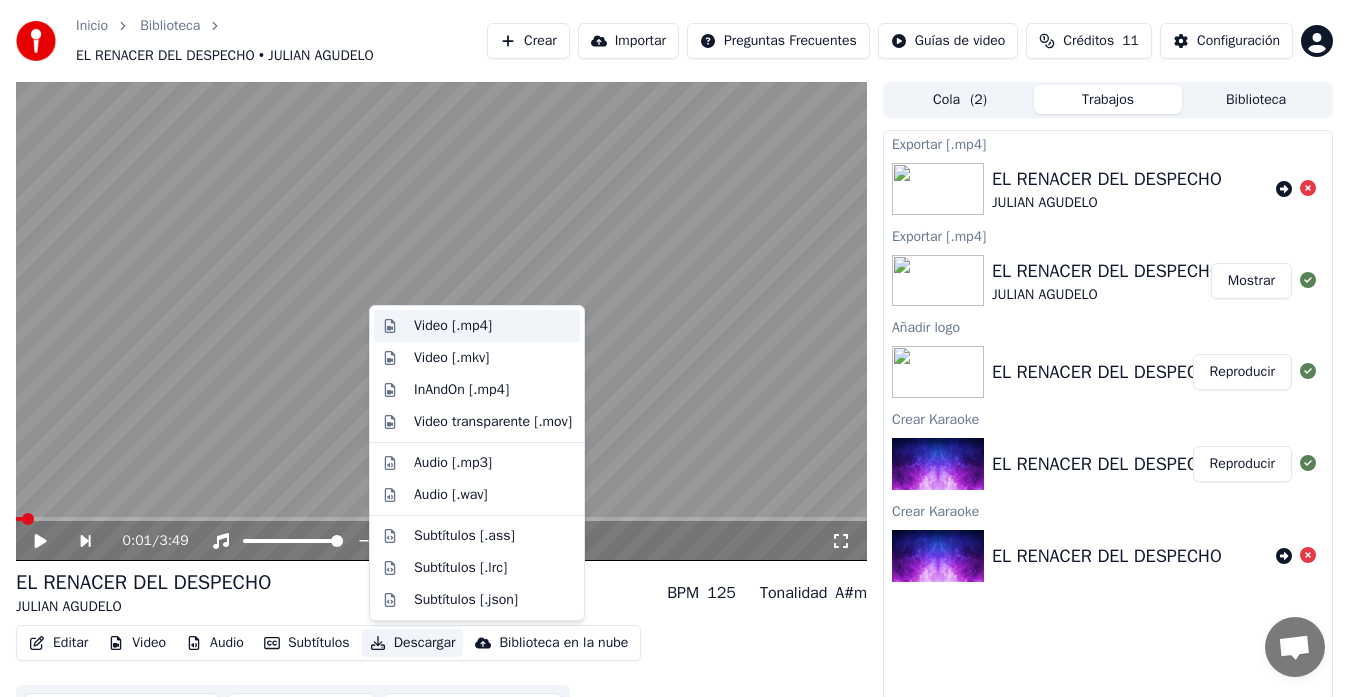 click on "Video [.mp4]" at bounding box center (453, 326) 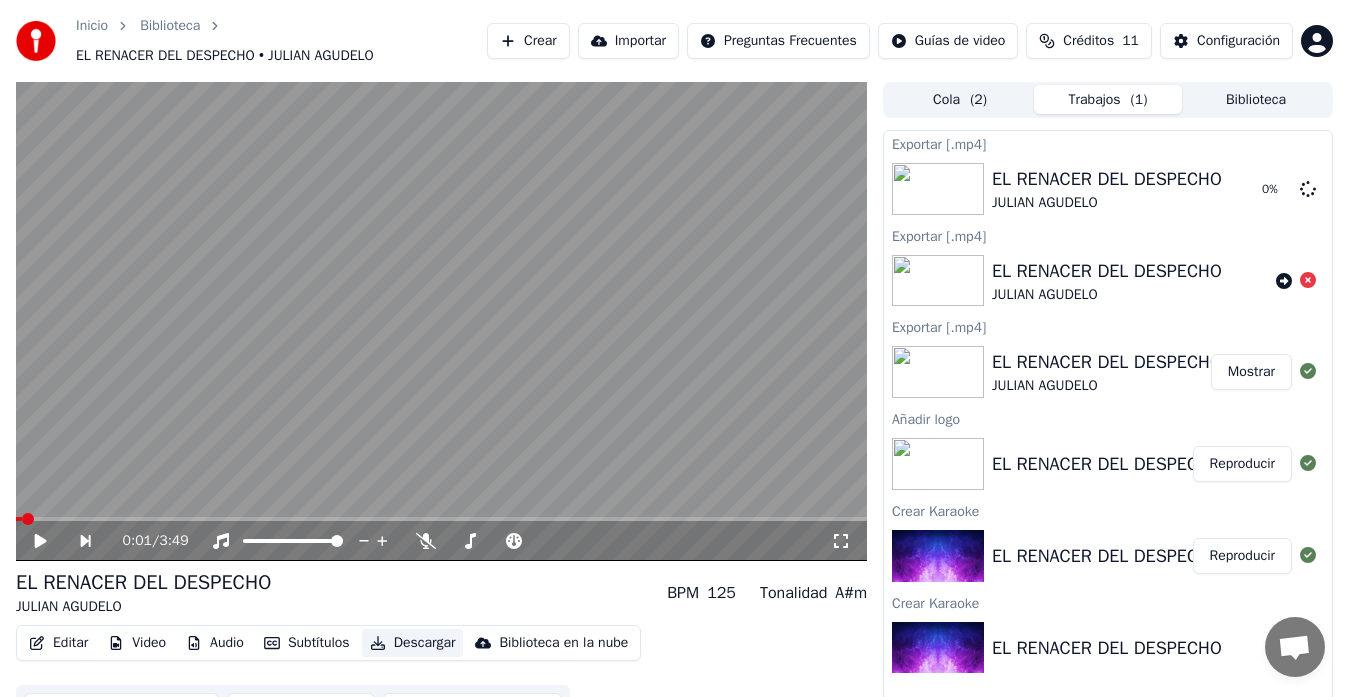 type 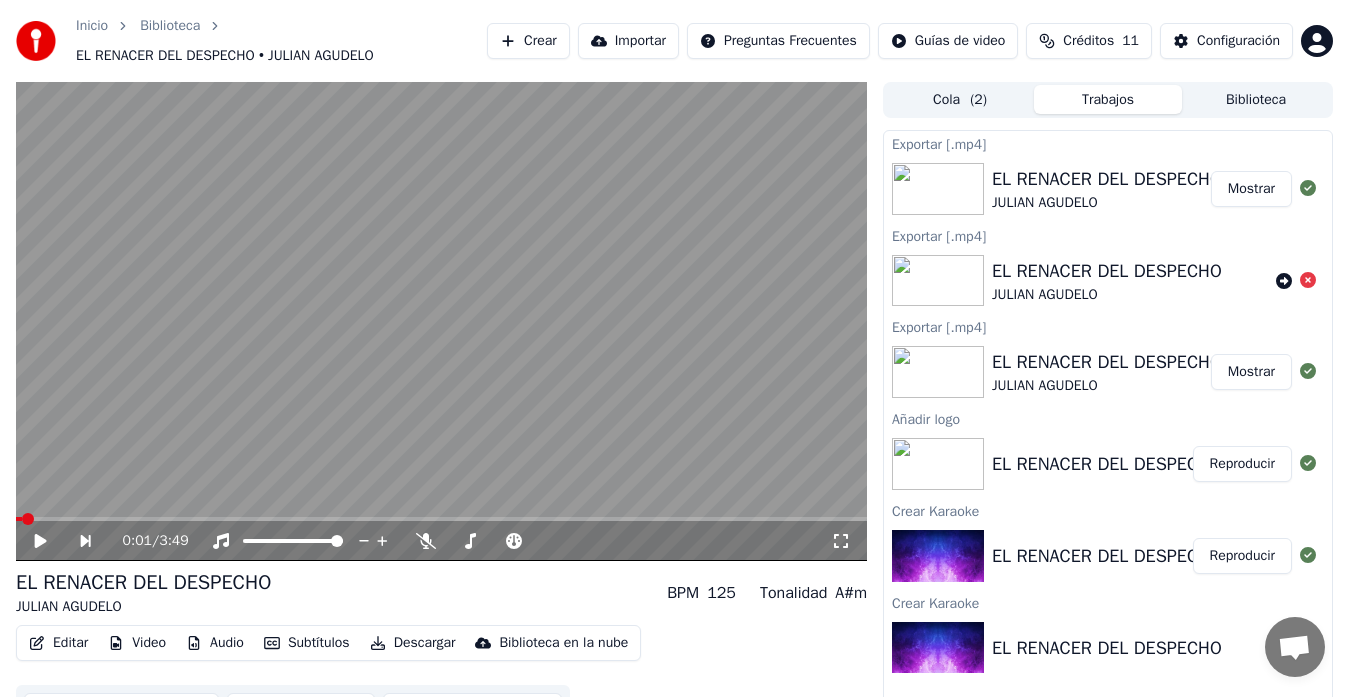 click on "Mostrar" at bounding box center [1251, 189] 